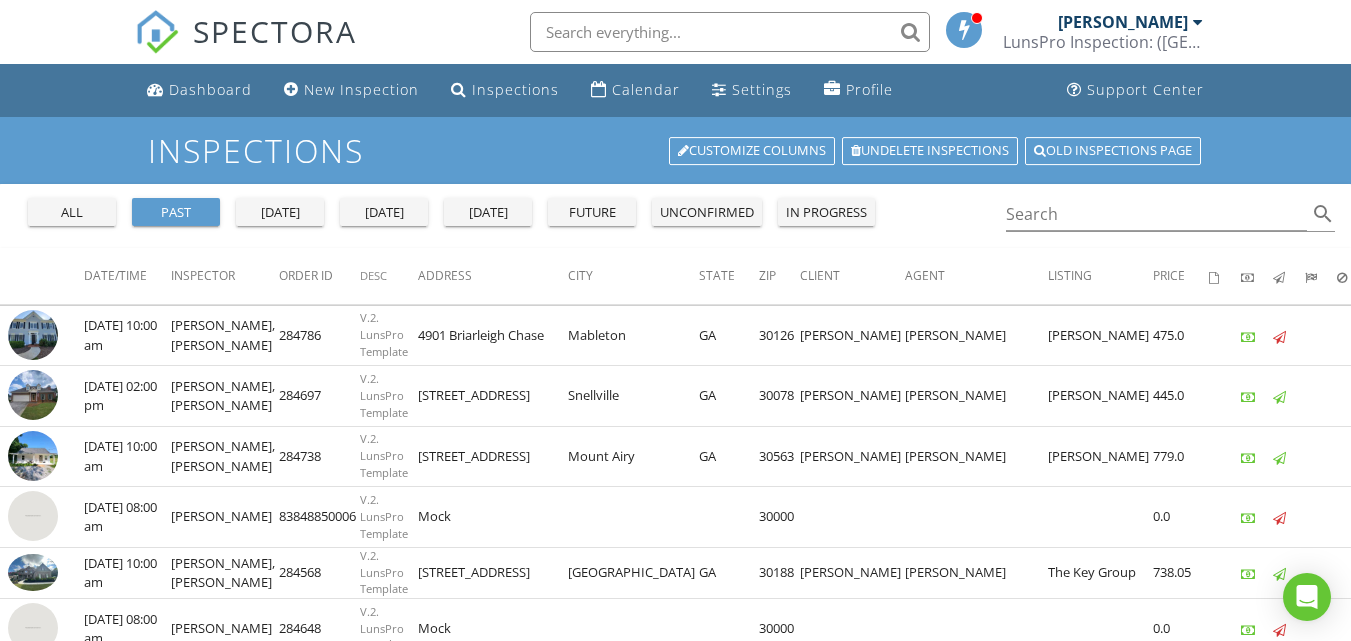 scroll, scrollTop: 0, scrollLeft: 0, axis: both 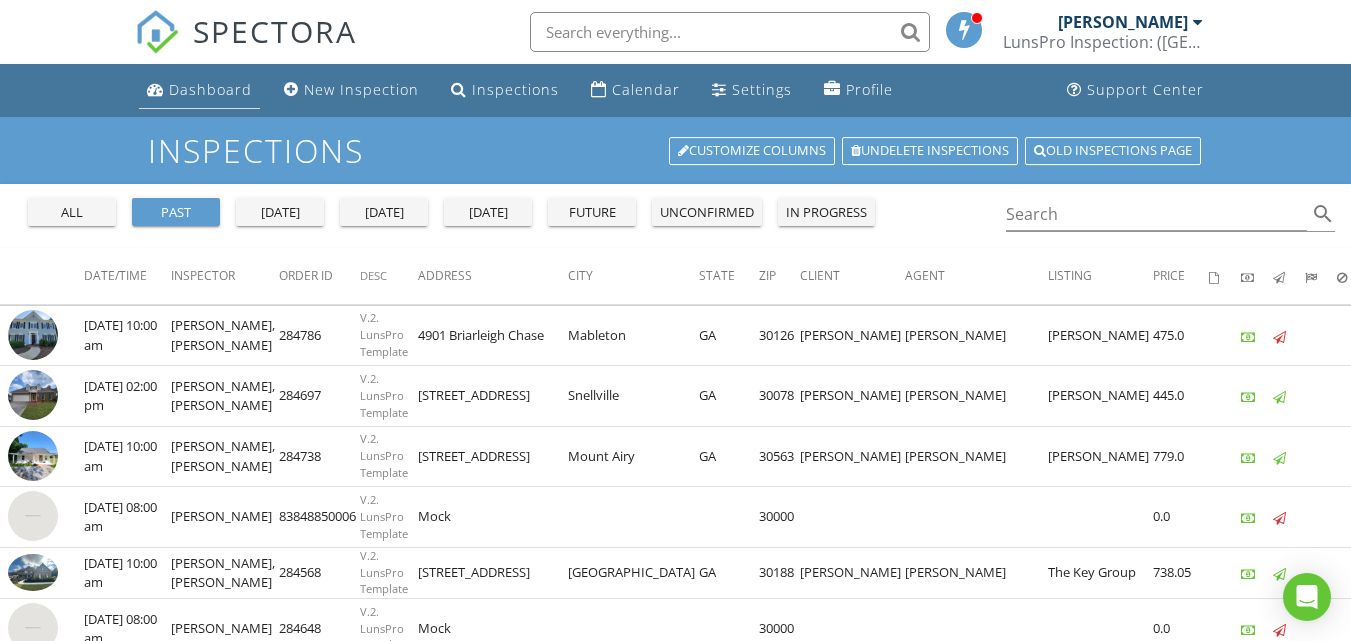 click on "Dashboard" at bounding box center [199, 90] 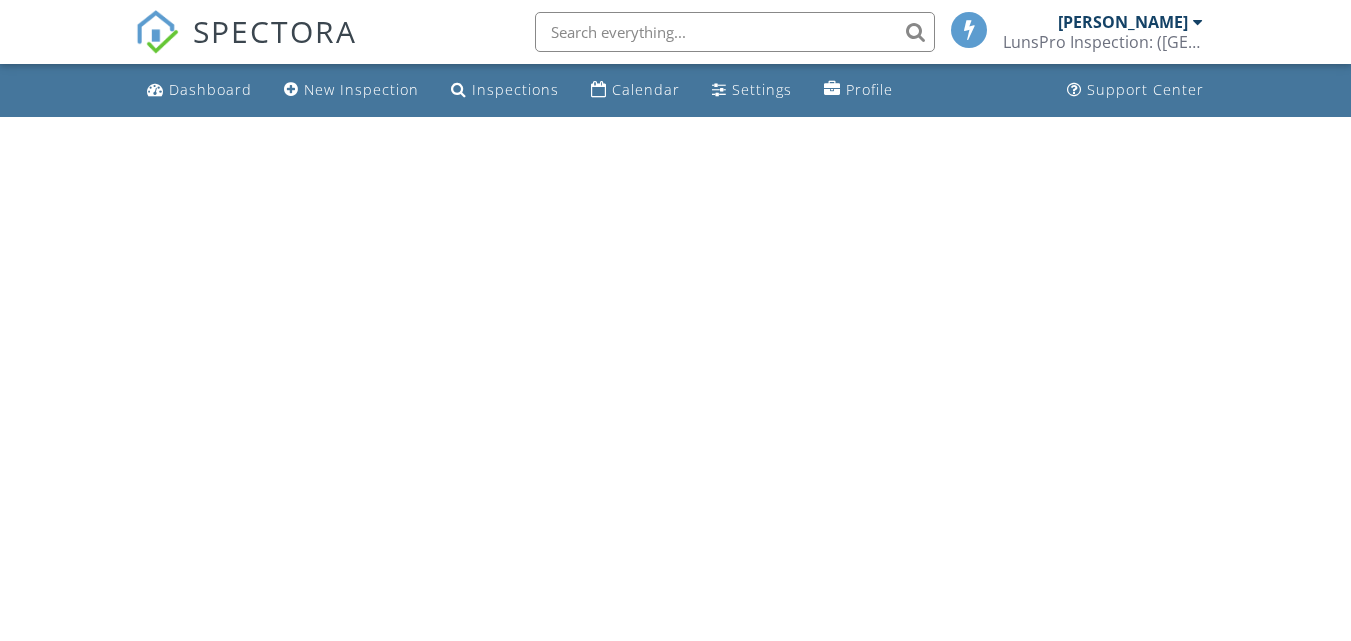 scroll, scrollTop: 0, scrollLeft: 0, axis: both 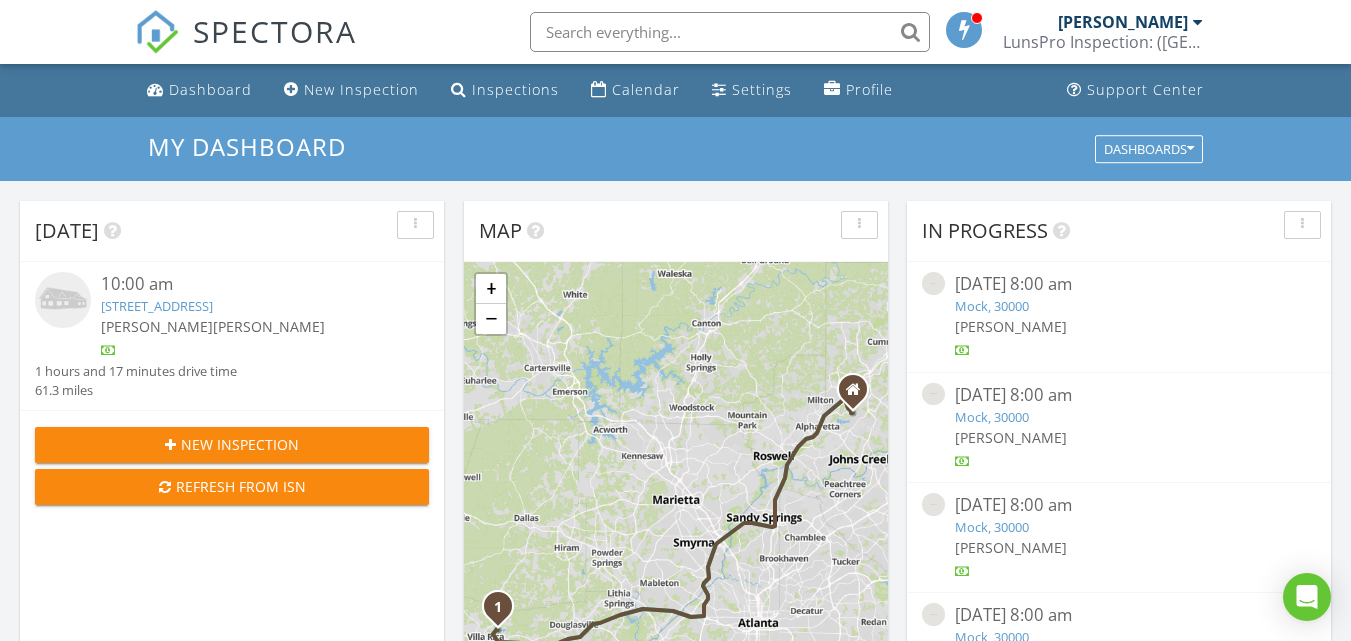 click on "[STREET_ADDRESS]" at bounding box center (157, 306) 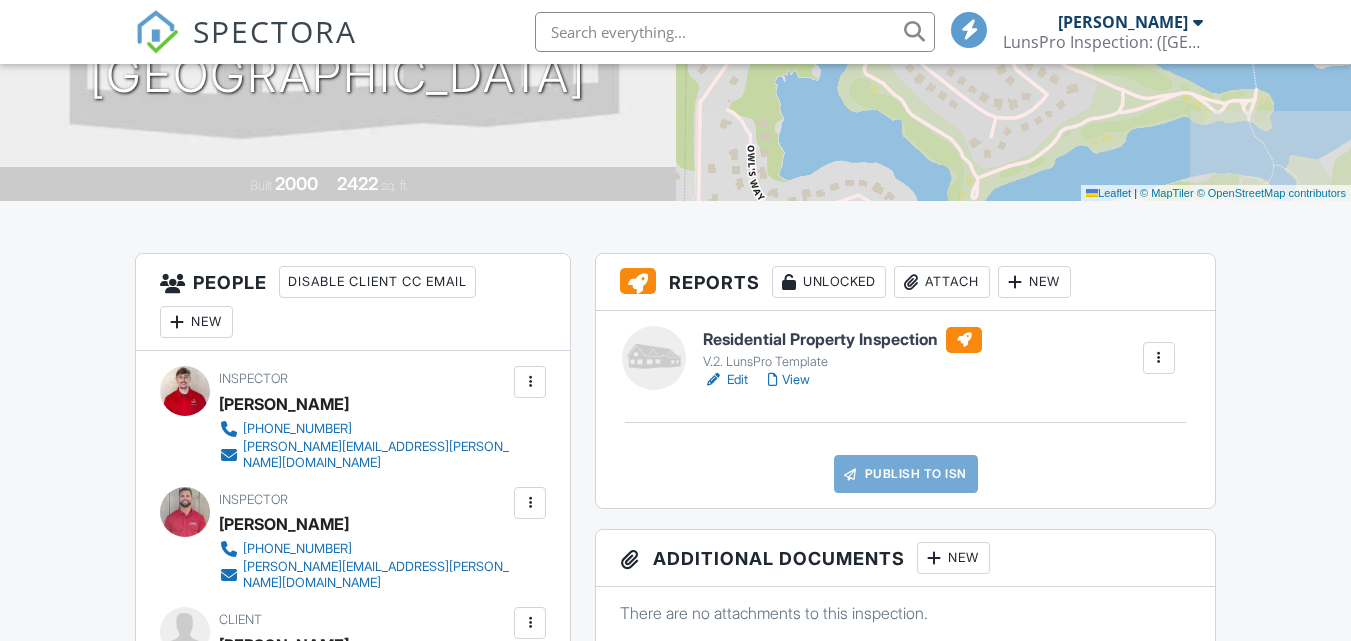 scroll, scrollTop: 333, scrollLeft: 0, axis: vertical 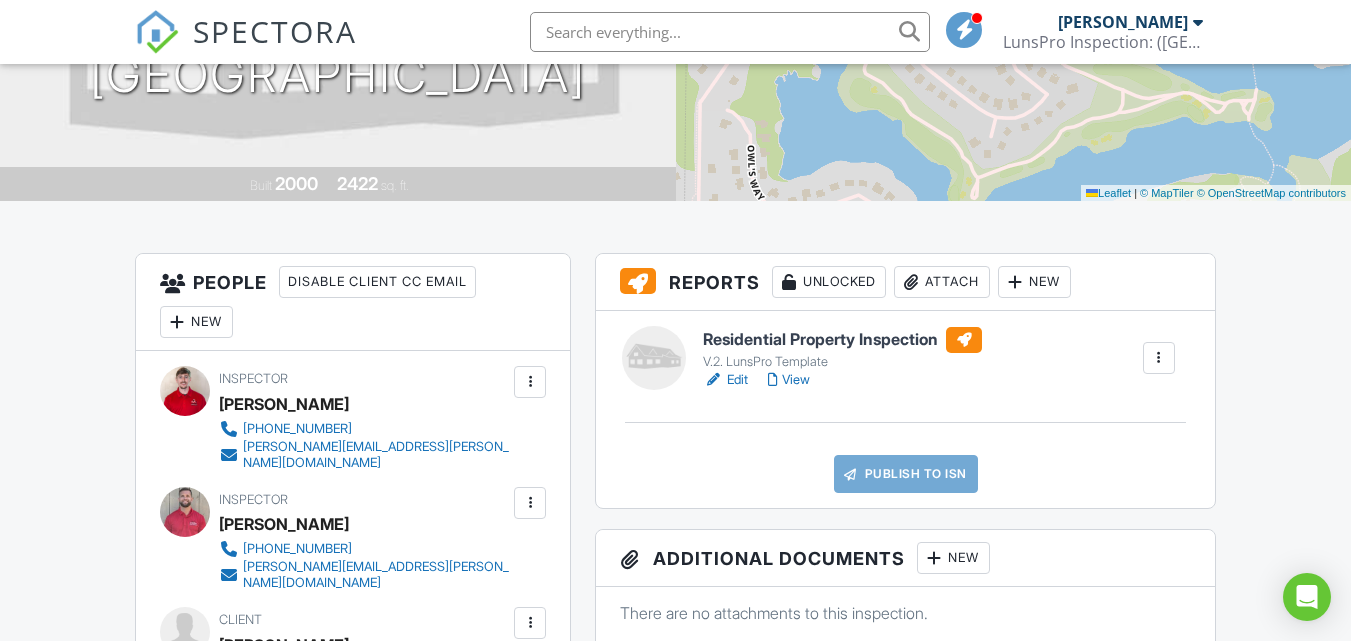 click on "Edit" at bounding box center [725, 380] 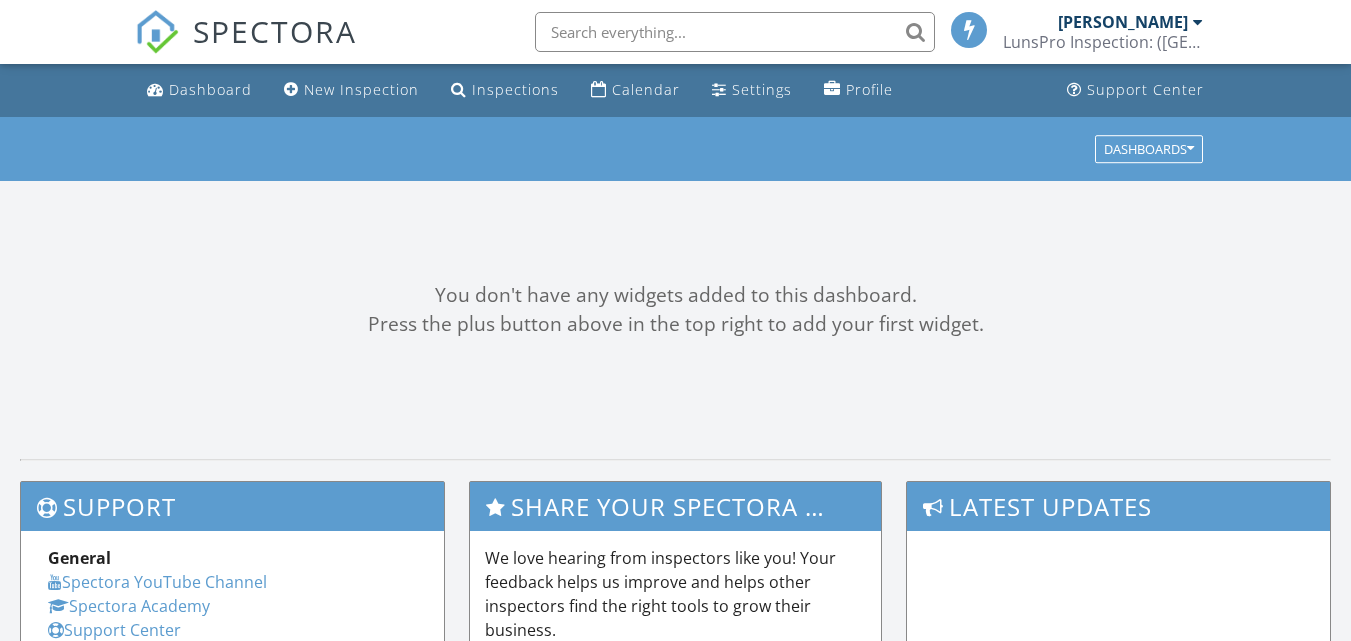 scroll, scrollTop: 0, scrollLeft: 0, axis: both 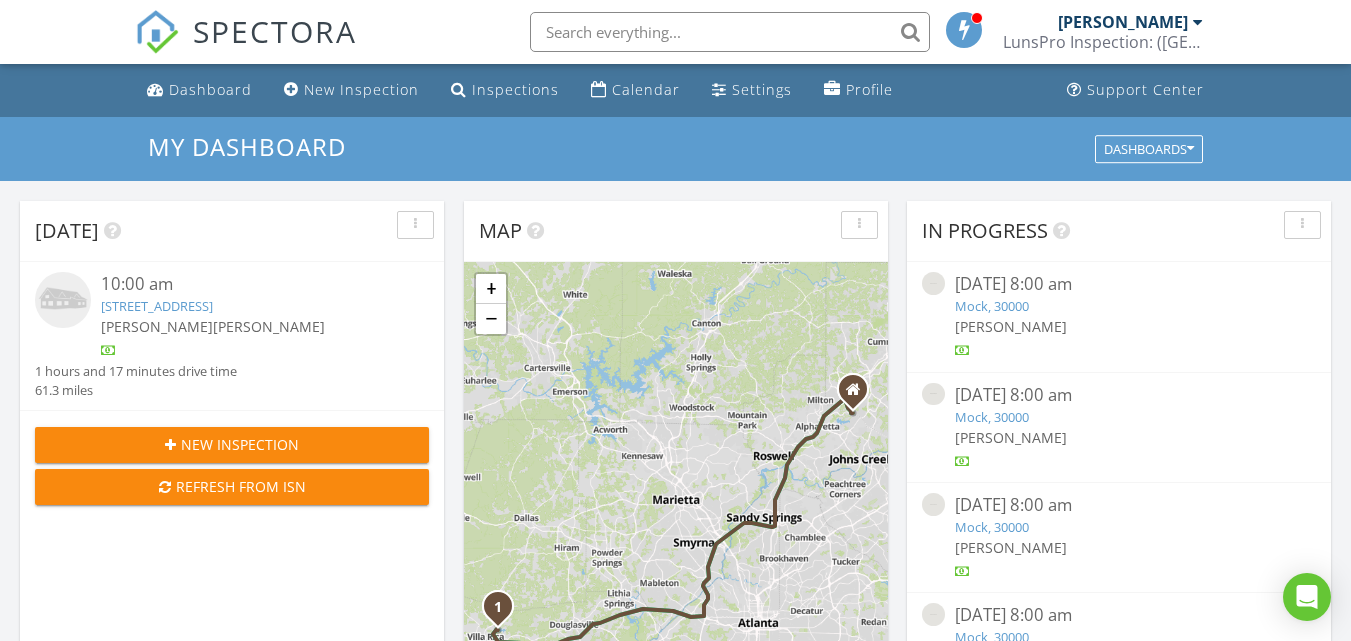 click on "3011 Stillwater Dr, Villa Rica, GA 30180" at bounding box center (157, 306) 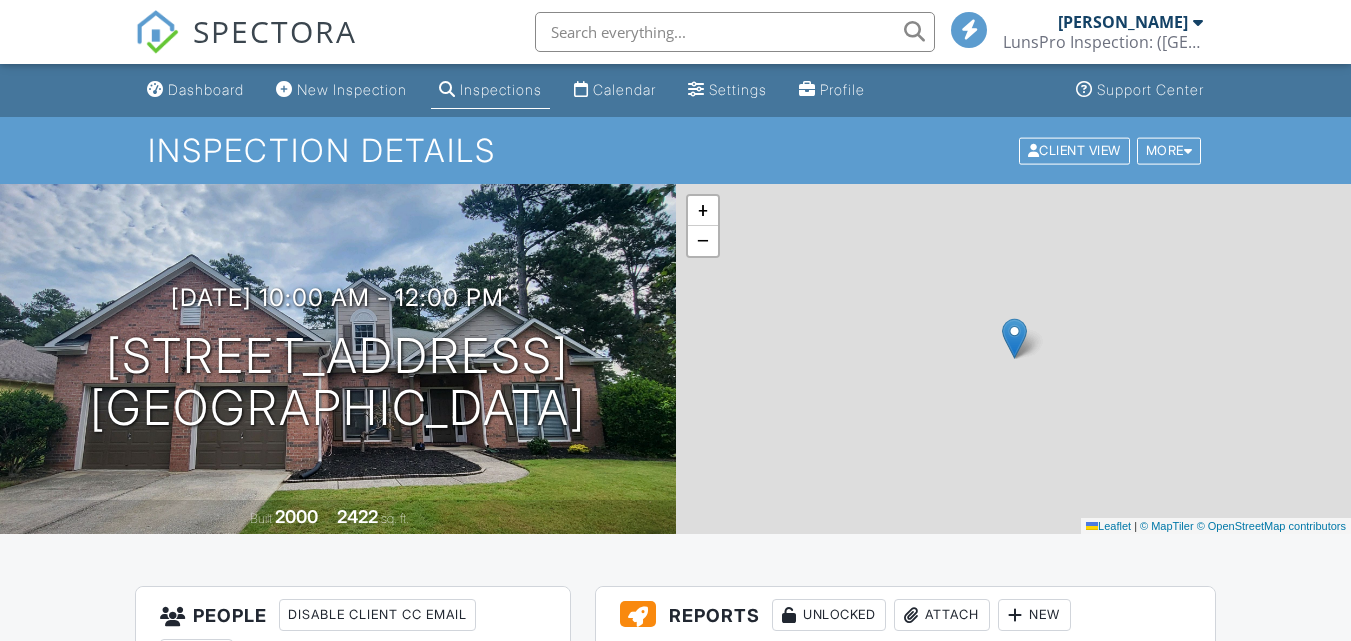 scroll, scrollTop: 0, scrollLeft: 0, axis: both 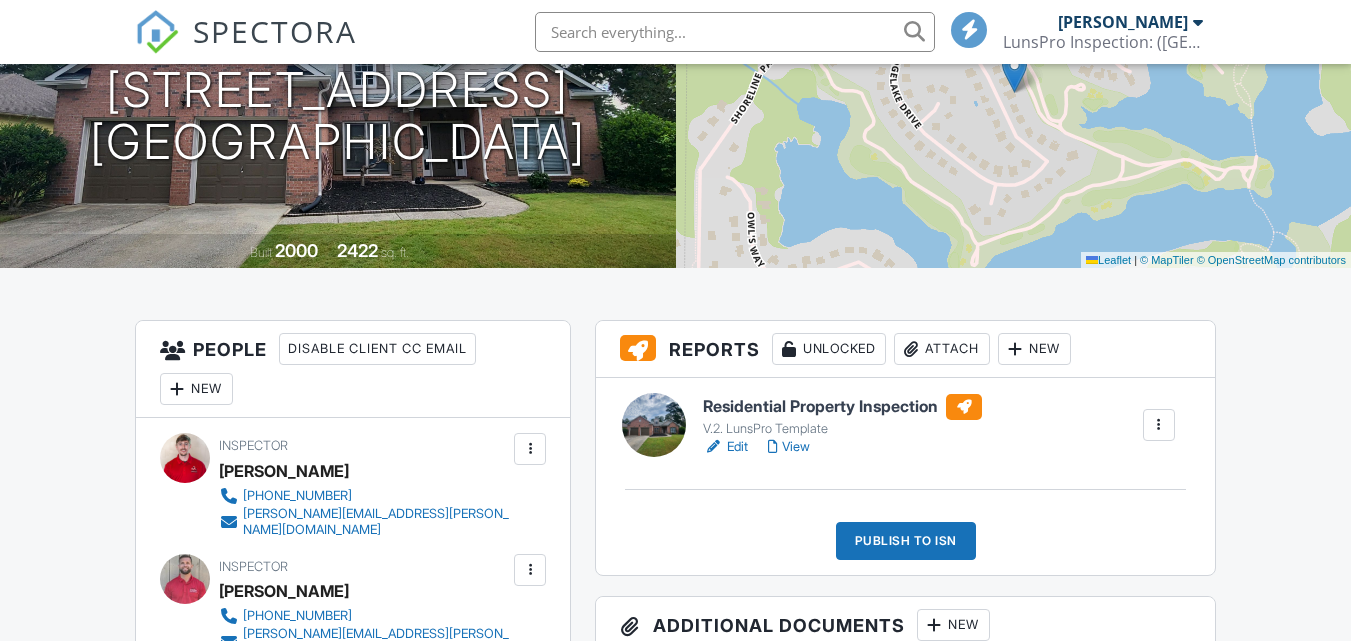 click on "Edit" at bounding box center [725, 447] 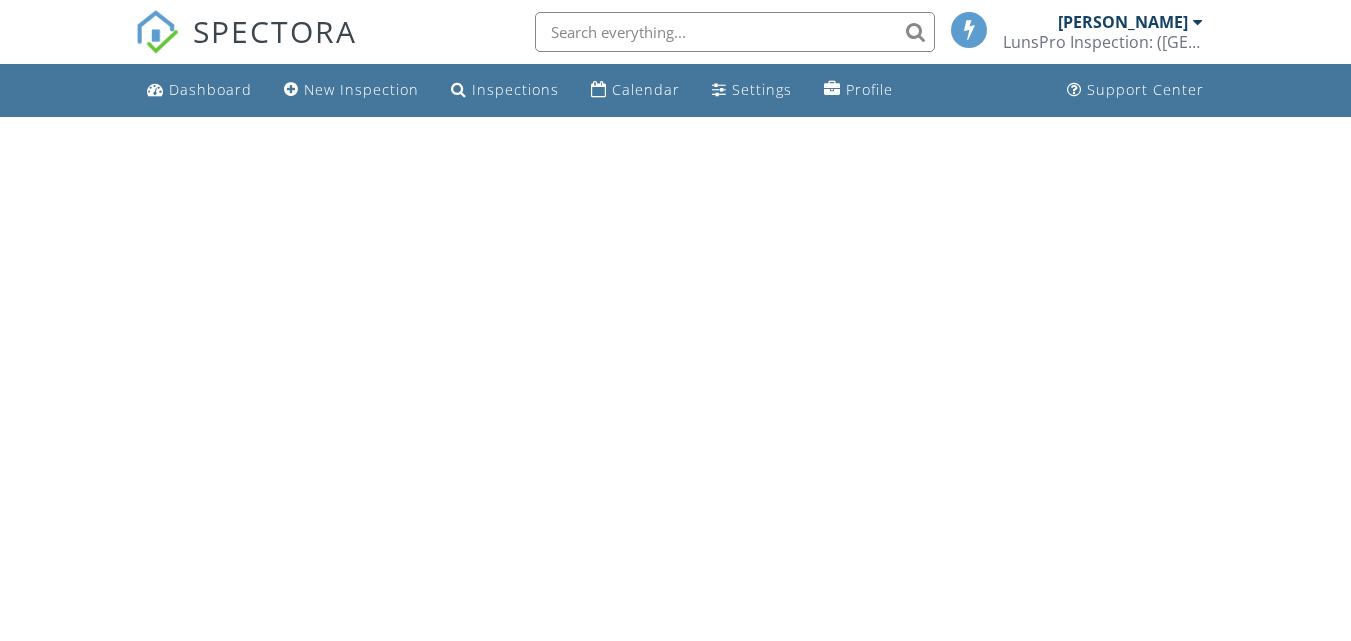 scroll, scrollTop: 0, scrollLeft: 0, axis: both 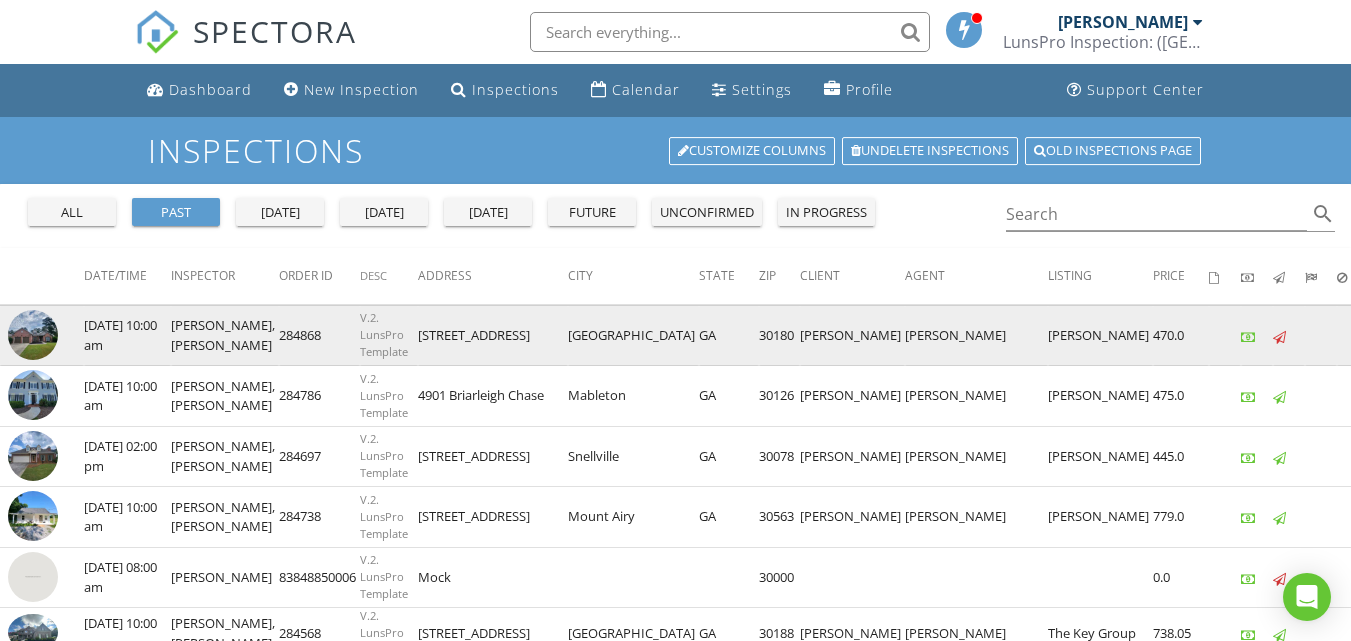 click at bounding box center [33, 335] 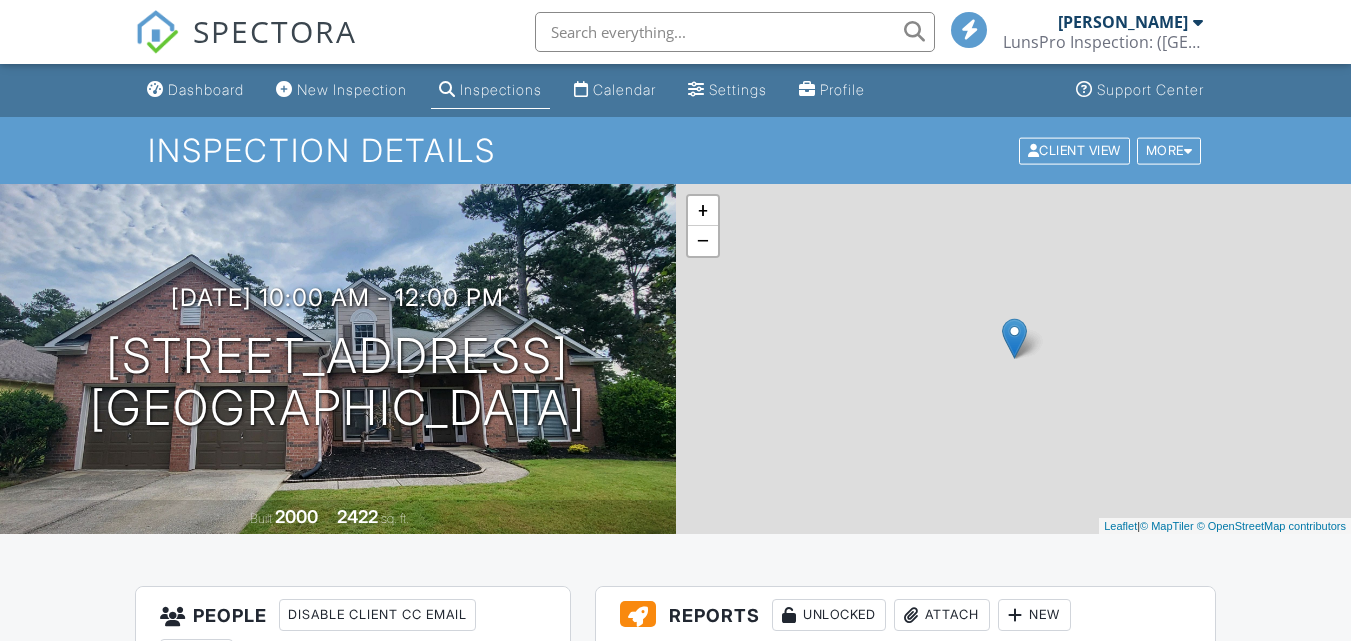 scroll, scrollTop: 0, scrollLeft: 0, axis: both 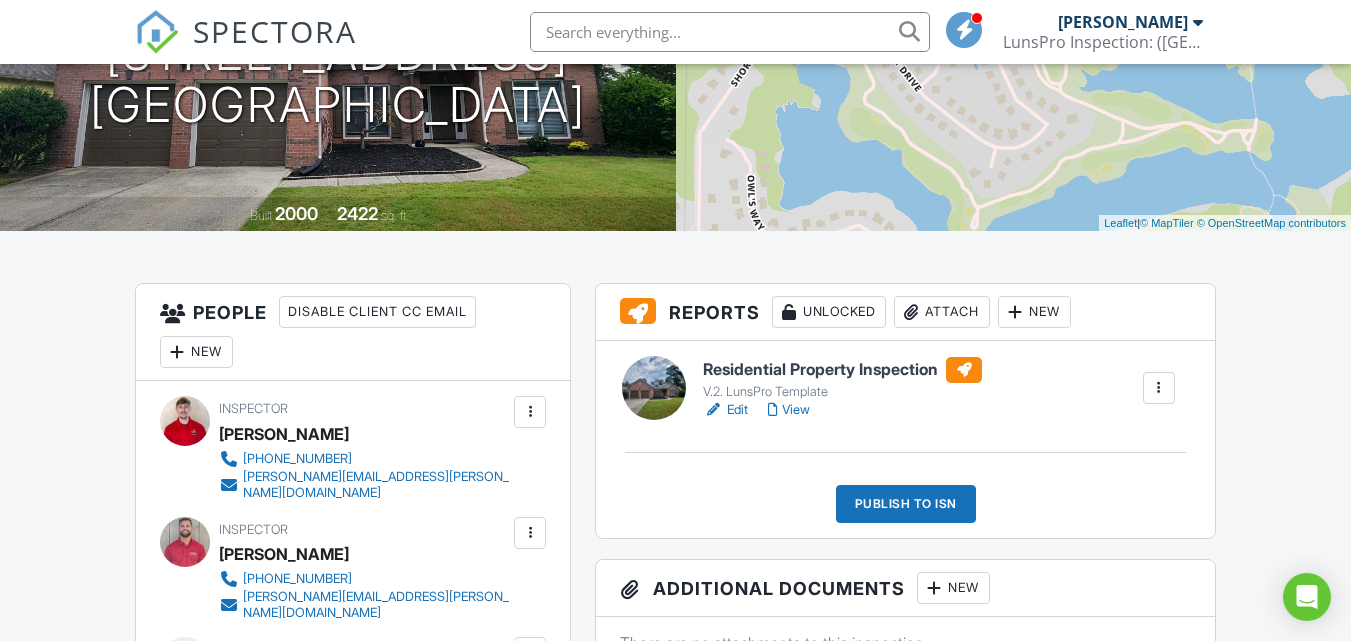 click on "Edit" at bounding box center (725, 410) 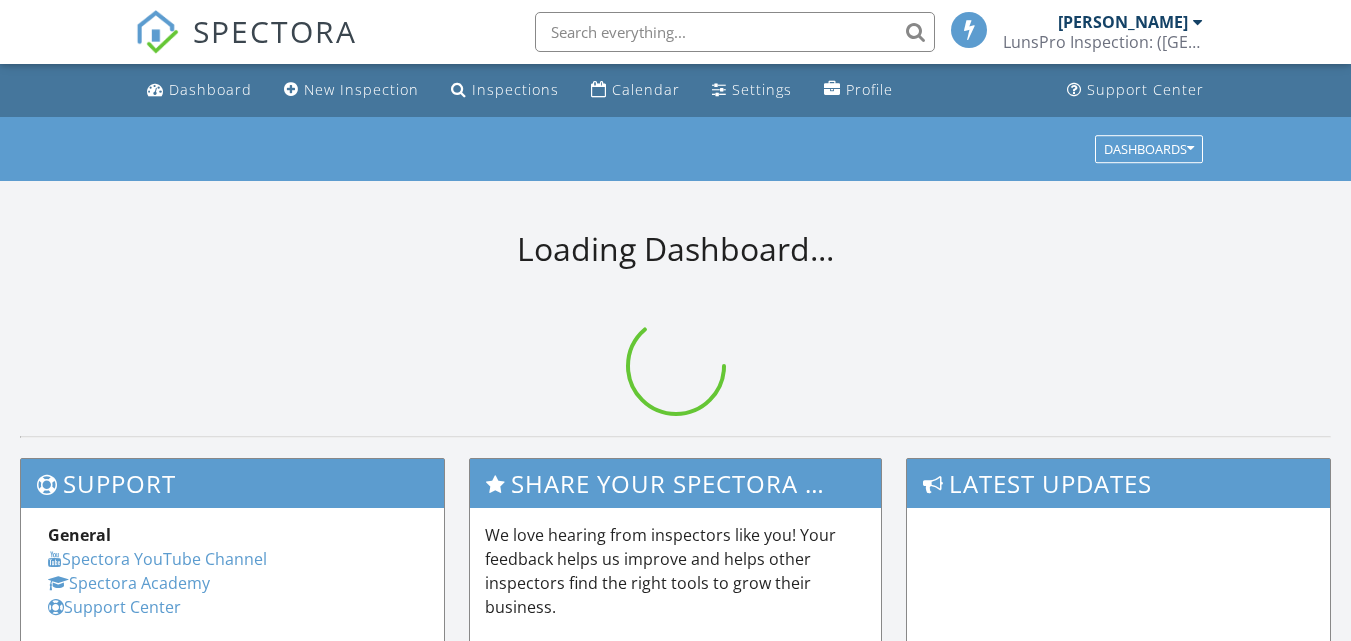 scroll, scrollTop: 0, scrollLeft: 0, axis: both 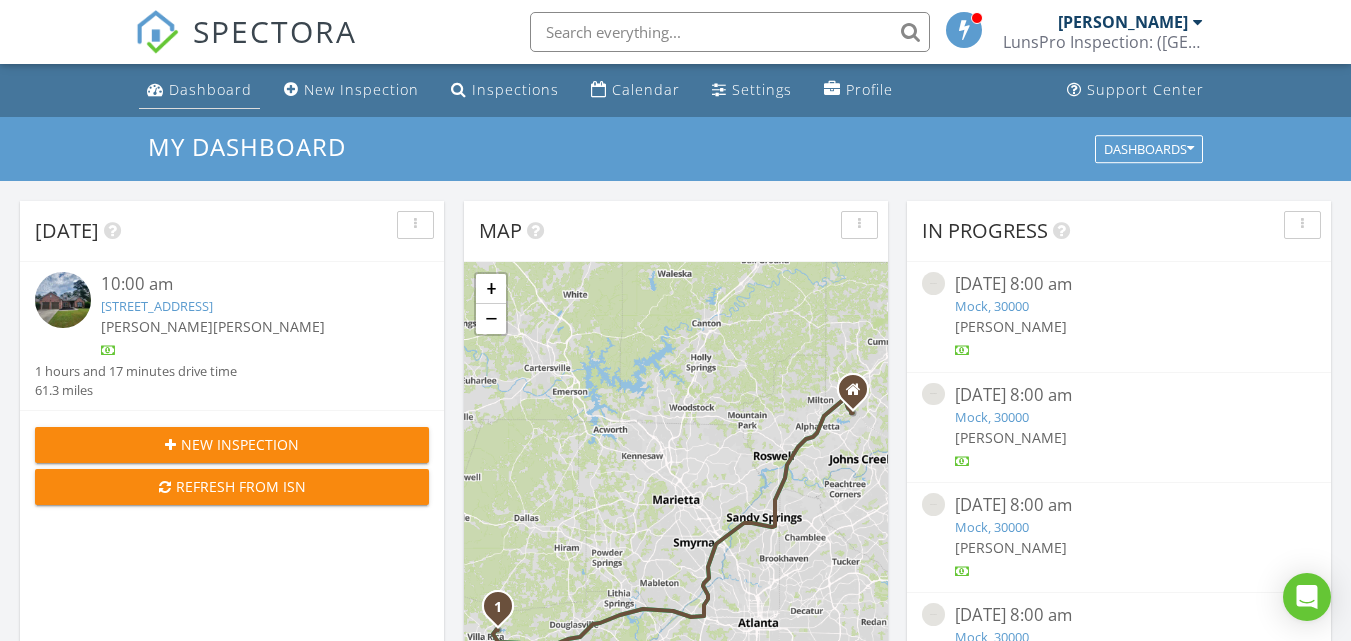 click on "Dashboard" at bounding box center (210, 89) 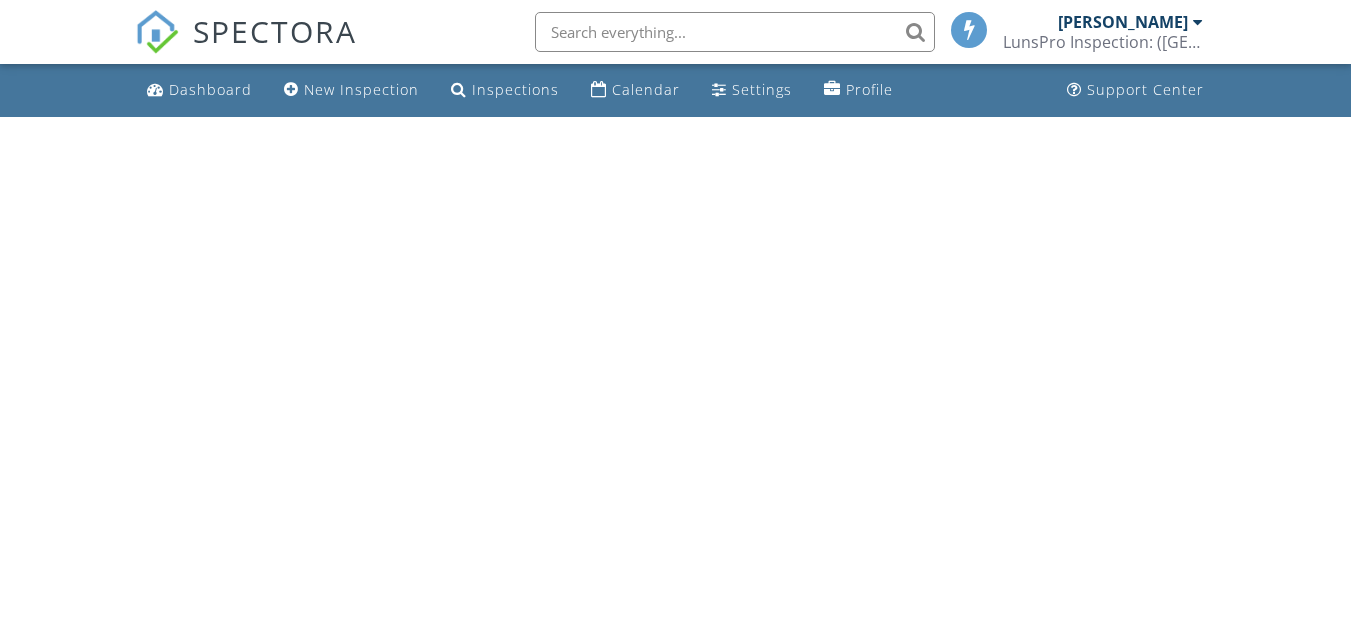 scroll, scrollTop: 0, scrollLeft: 0, axis: both 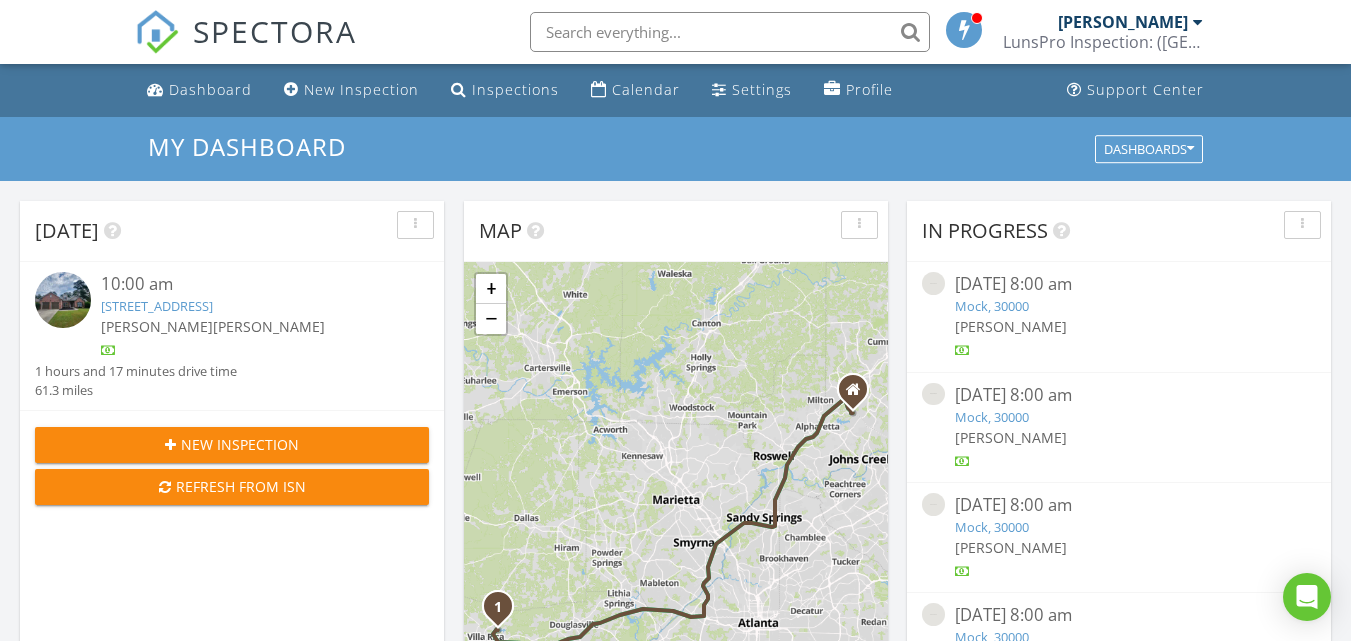 click on "[PERSON_NAME]
[PERSON_NAME]" at bounding box center [249, 326] 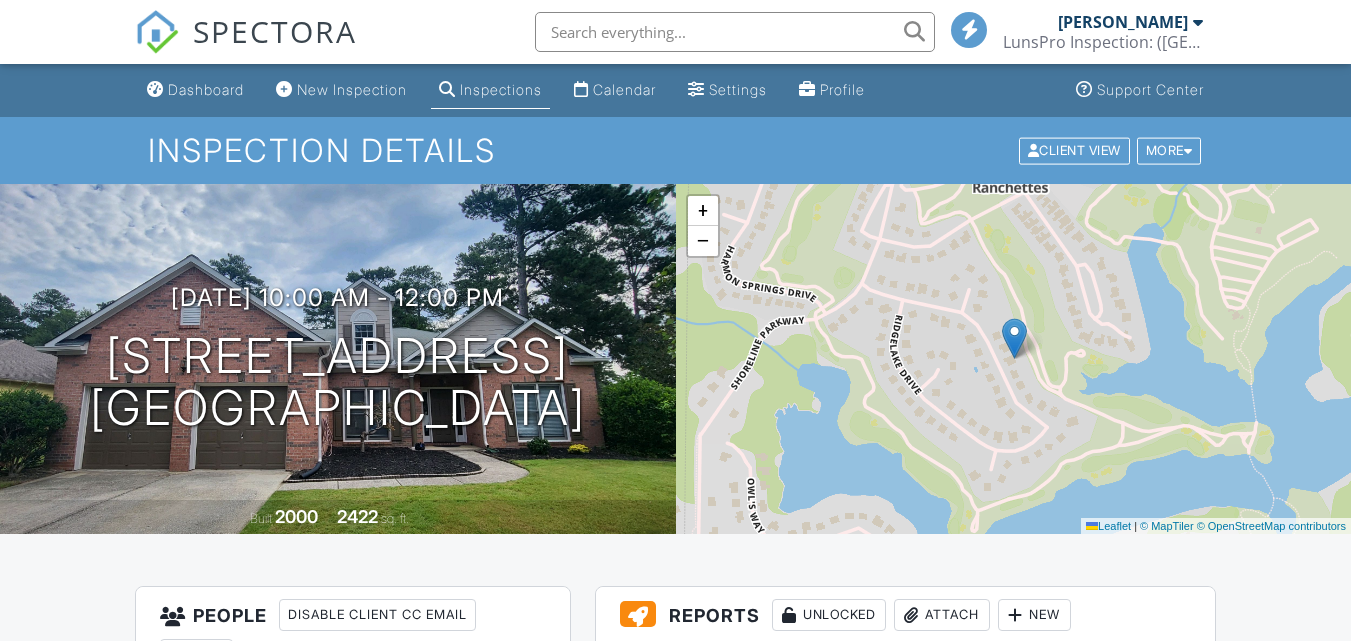 scroll, scrollTop: 0, scrollLeft: 0, axis: both 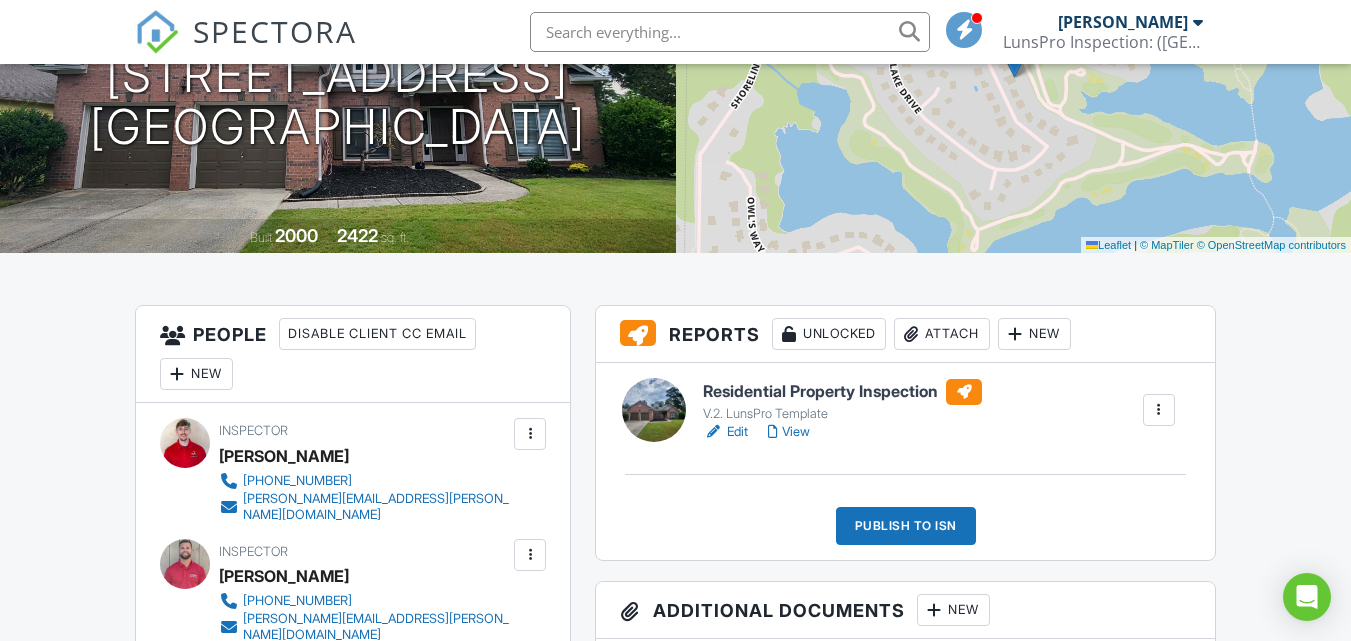 drag, startPoint x: 1362, startPoint y: 139, endPoint x: 1365, endPoint y: 227, distance: 88.051125 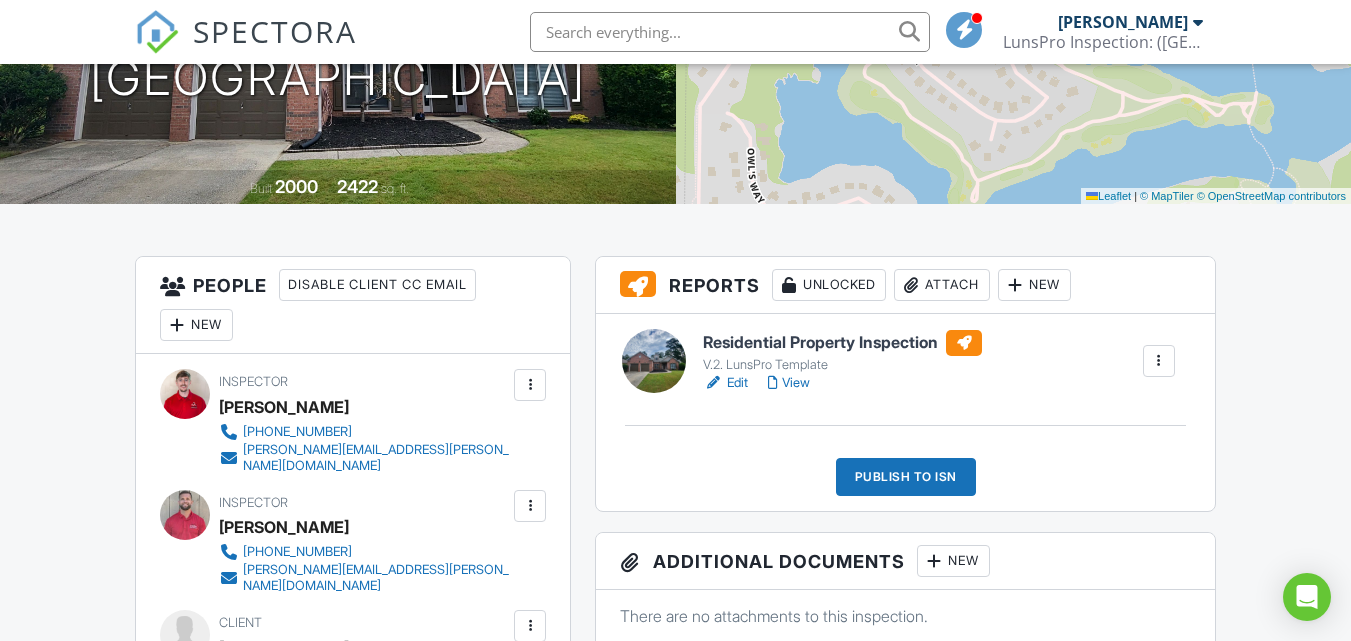 click on "Edit" at bounding box center [725, 383] 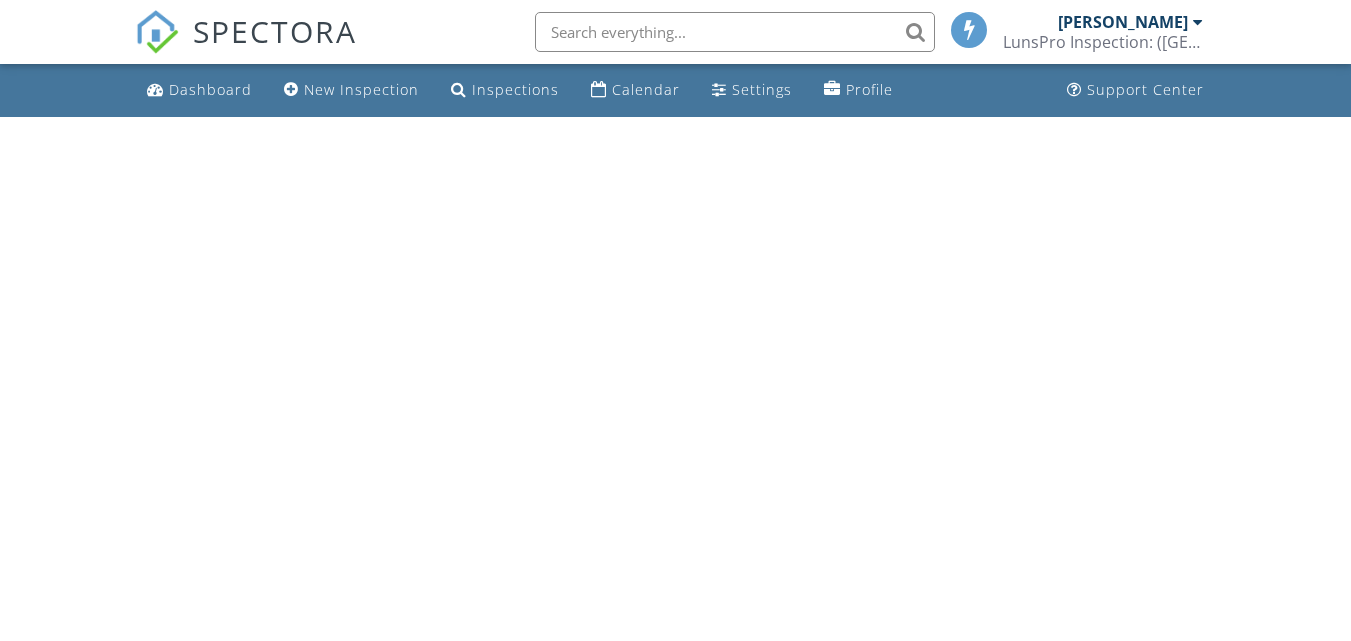 scroll, scrollTop: 0, scrollLeft: 0, axis: both 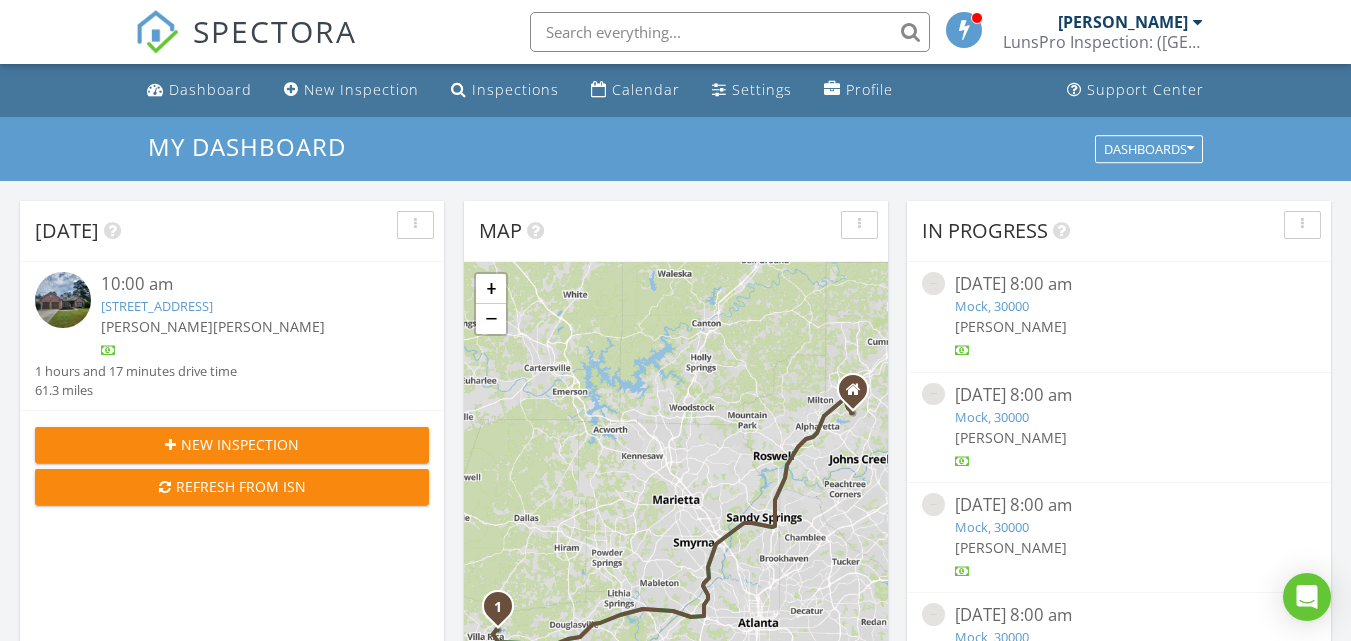 click at bounding box center (249, 351) 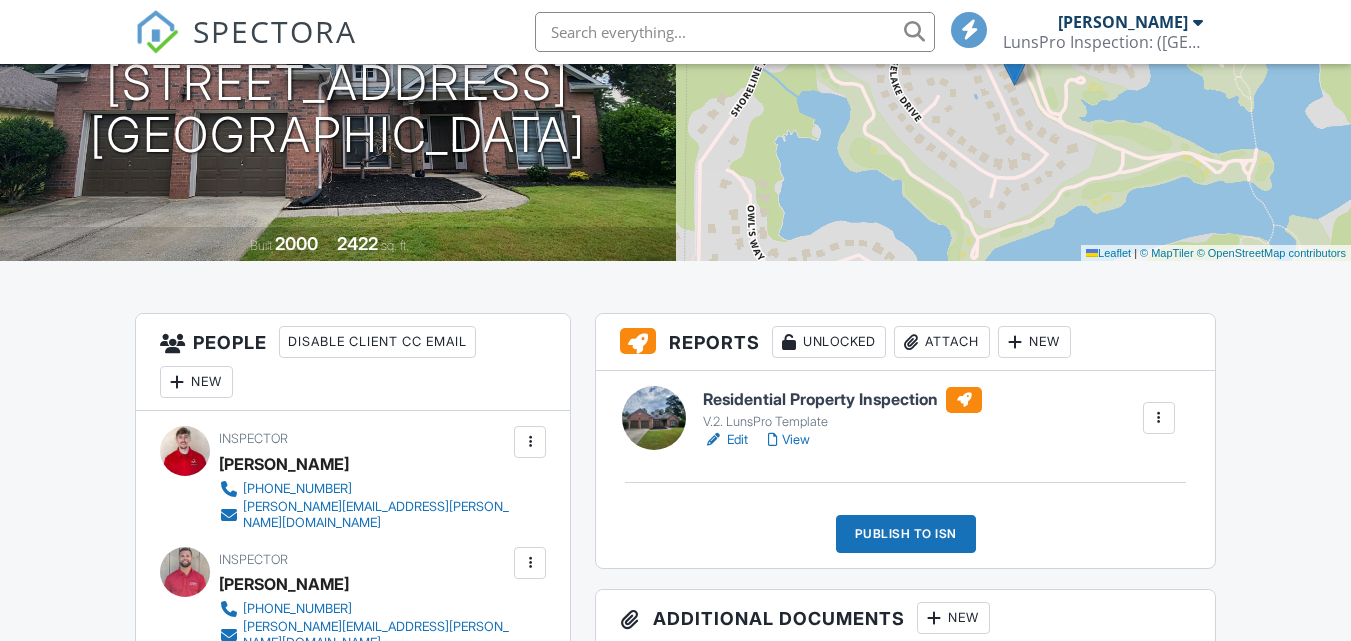 scroll, scrollTop: 273, scrollLeft: 0, axis: vertical 